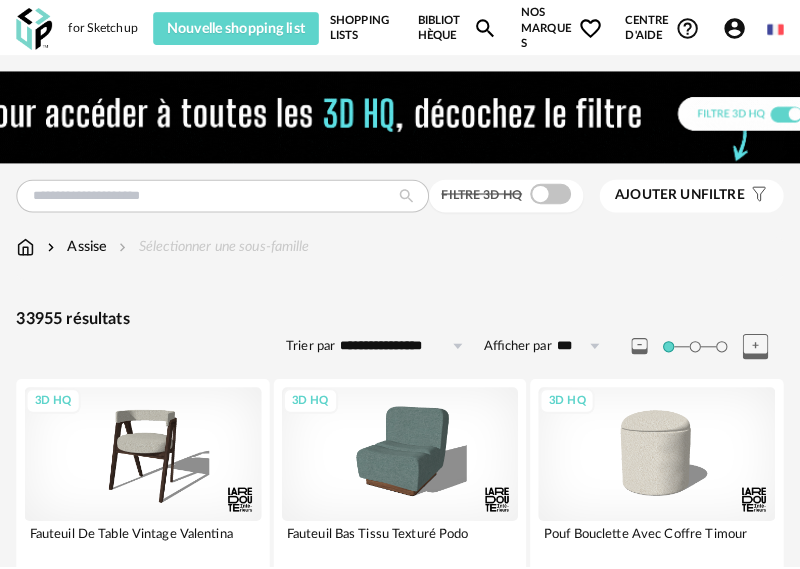 scroll, scrollTop: 0, scrollLeft: 0, axis: both 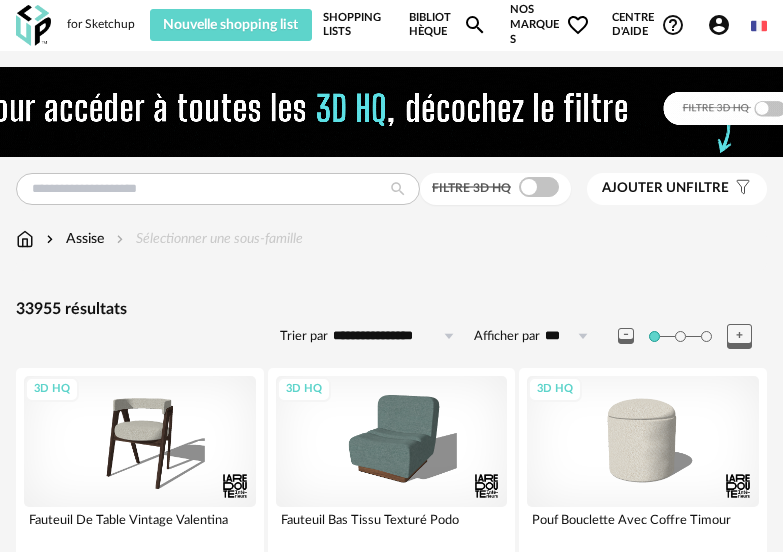 click on "3D HQ" at bounding box center [392, 441] 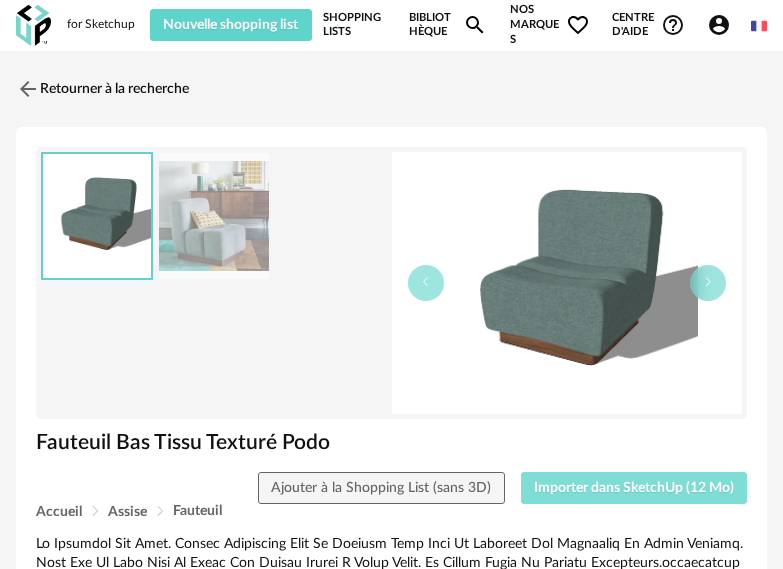 click on "Importer dans SketchUp (12 Mo)" at bounding box center (634, 488) 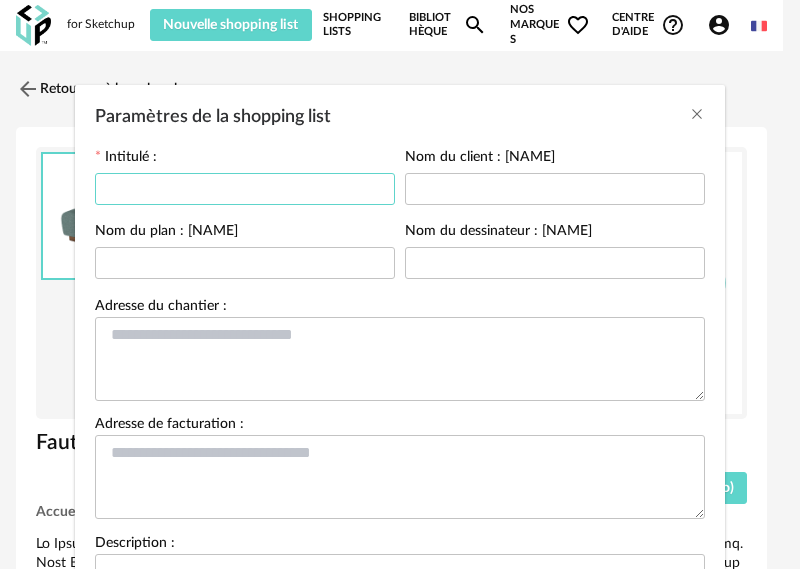 click at bounding box center [245, 189] 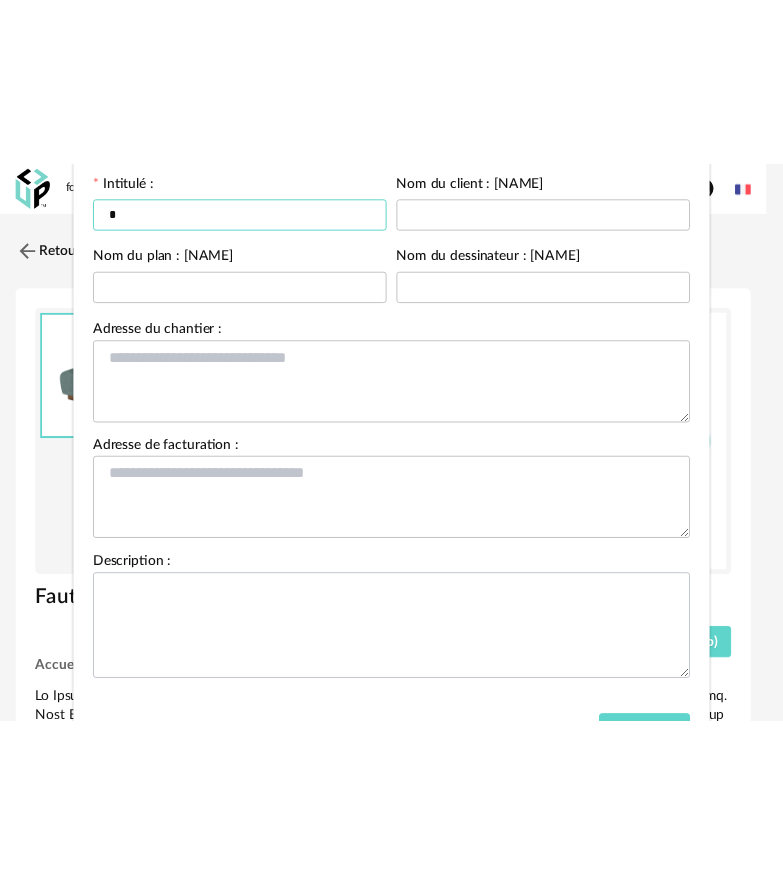 scroll, scrollTop: 231, scrollLeft: 0, axis: vertical 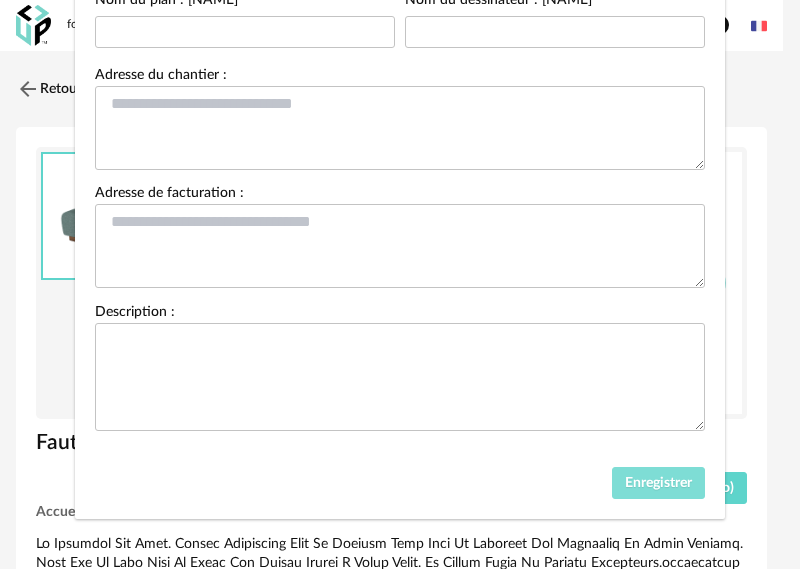 type on "*" 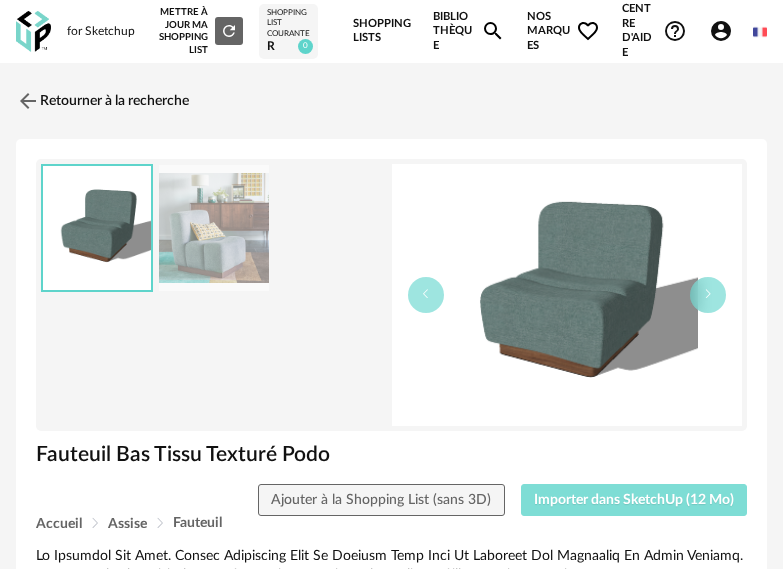 click on "Importer dans SketchUp (12 Mo)" at bounding box center (634, 500) 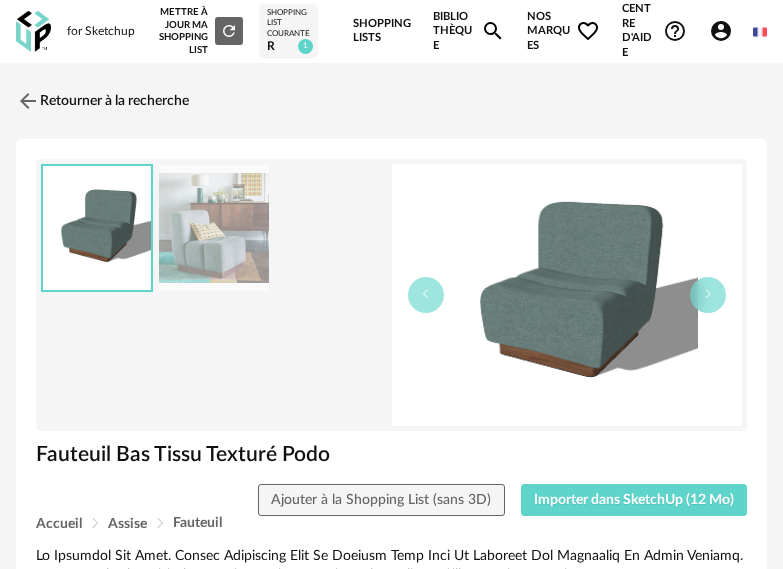 click at bounding box center (214, 295) 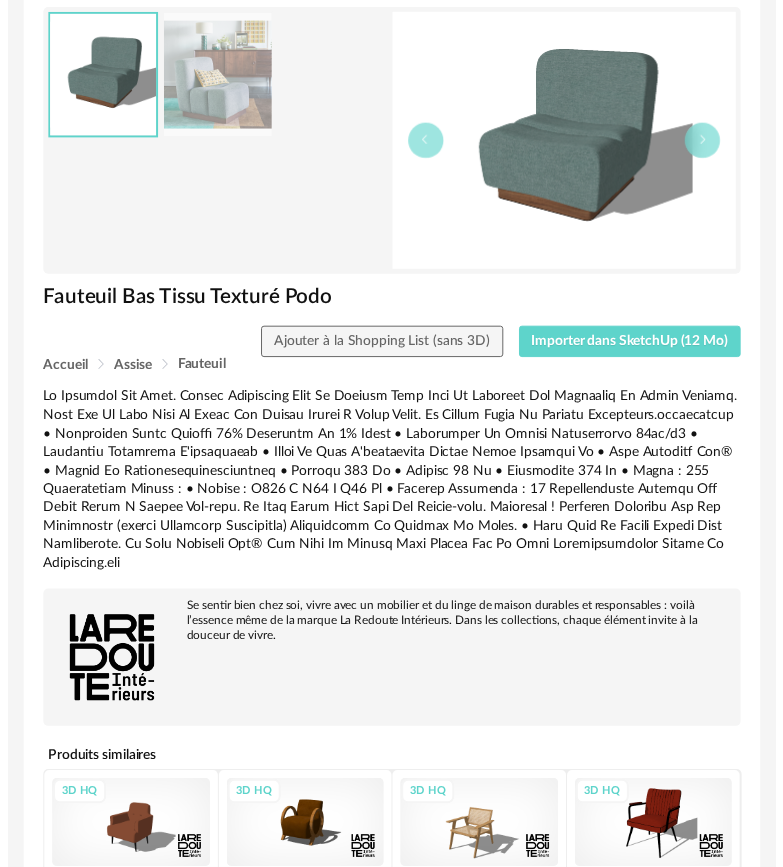 scroll, scrollTop: 0, scrollLeft: 0, axis: both 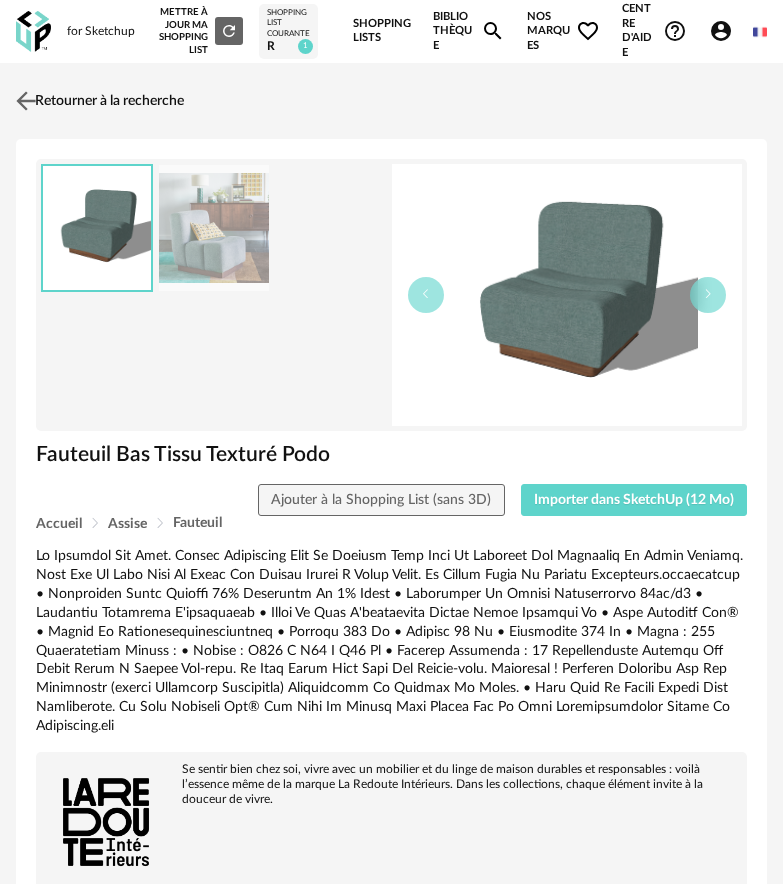 click at bounding box center [26, 100] 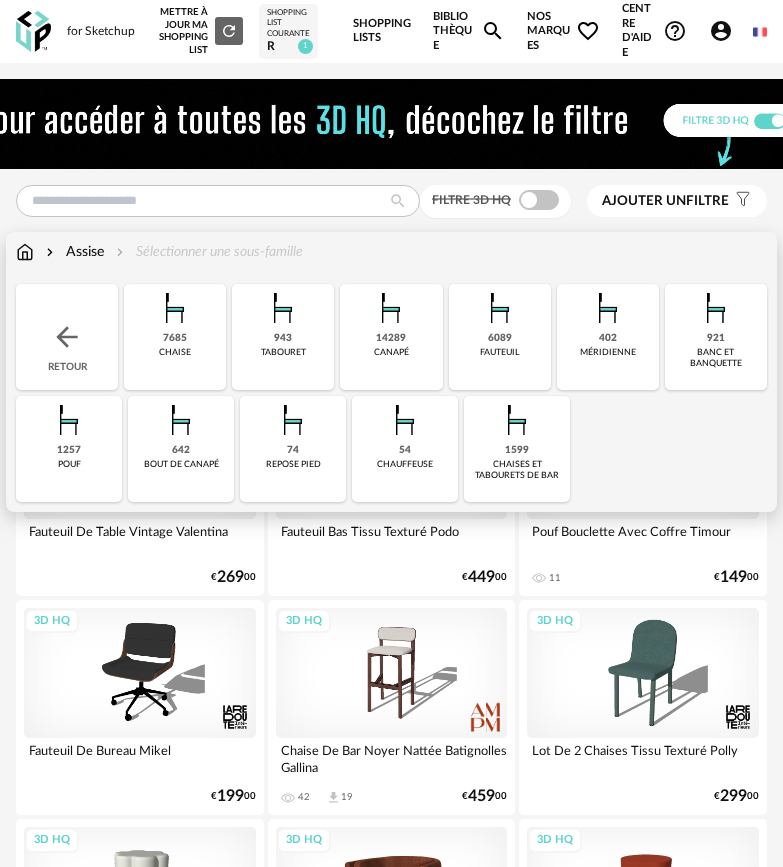 click at bounding box center [25, 252] 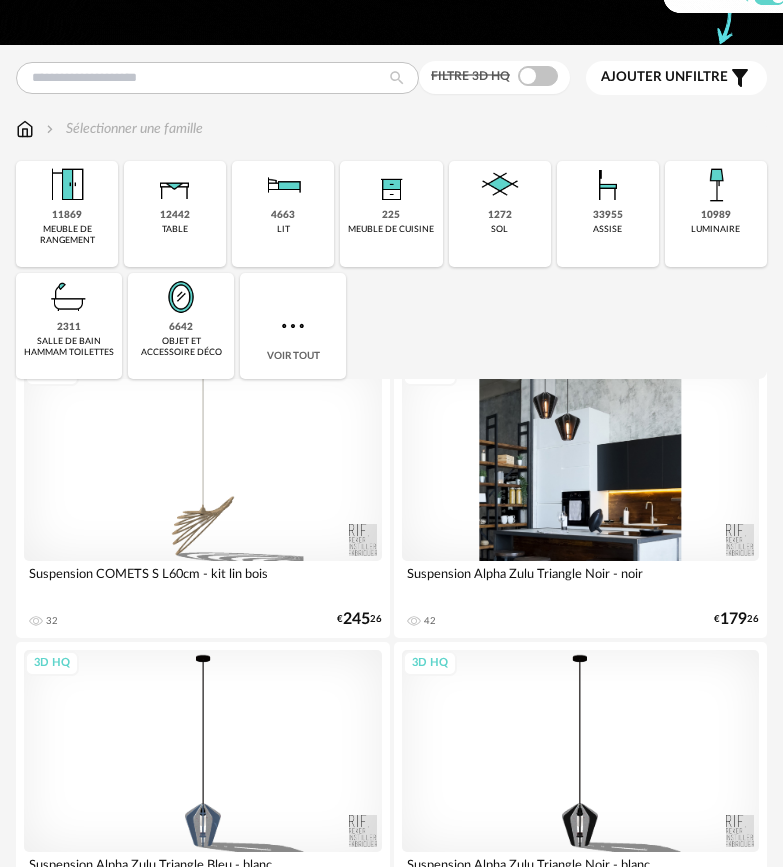 scroll, scrollTop: 0, scrollLeft: 0, axis: both 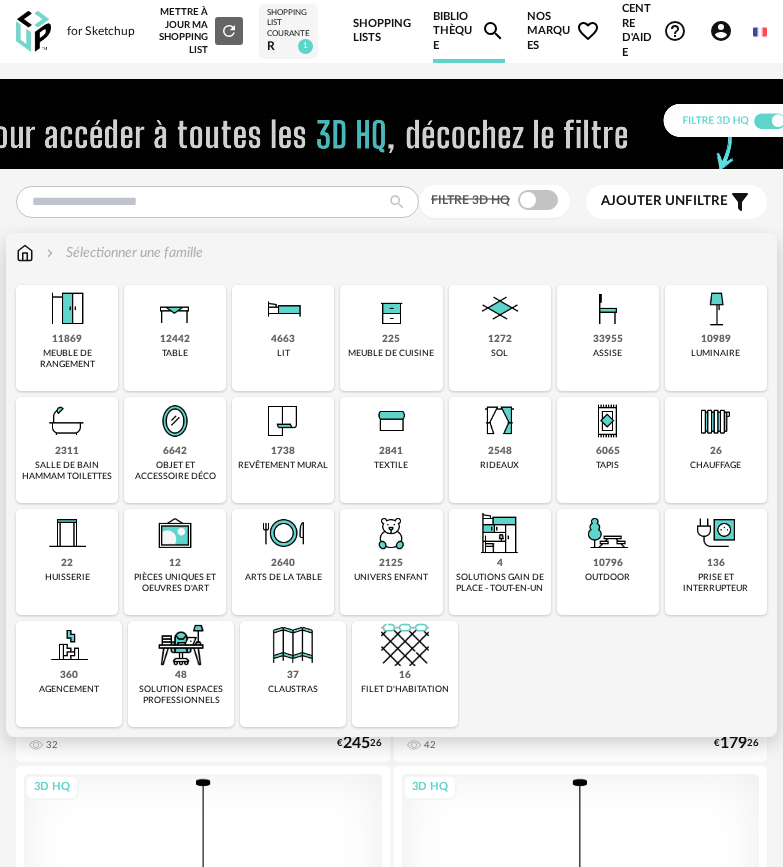 click at bounding box center [25, 253] 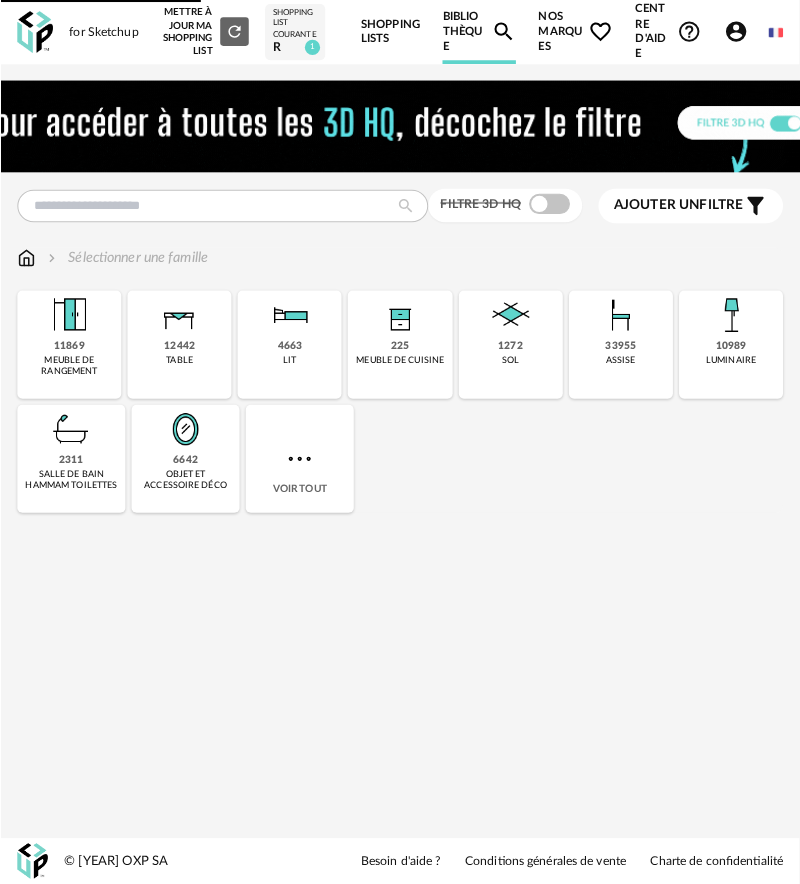 scroll, scrollTop: 0, scrollLeft: 0, axis: both 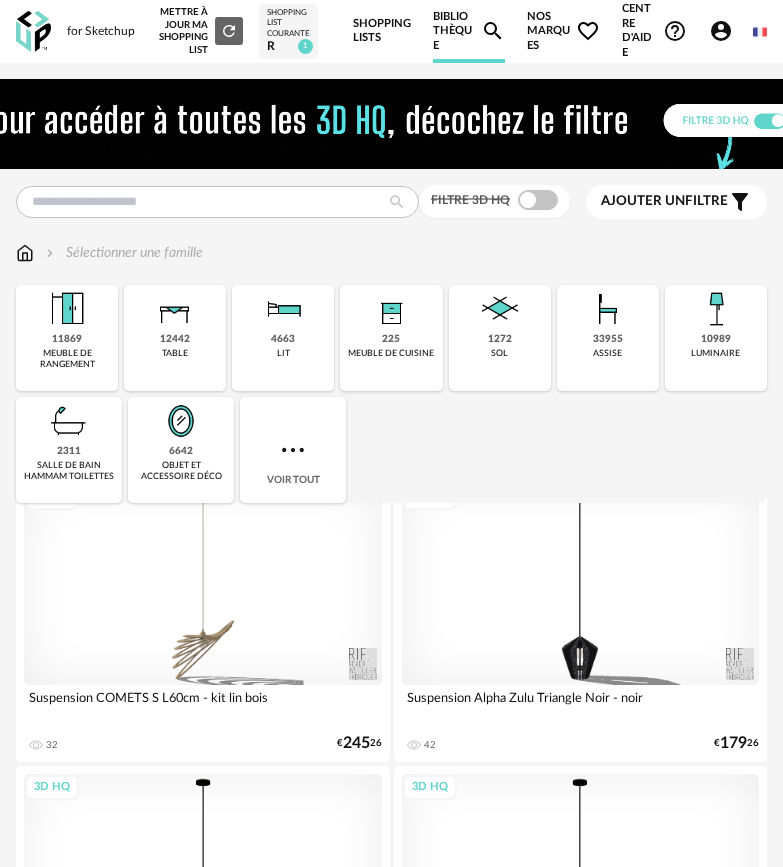 click on "Ajouter un  filtre" at bounding box center (664, 201) 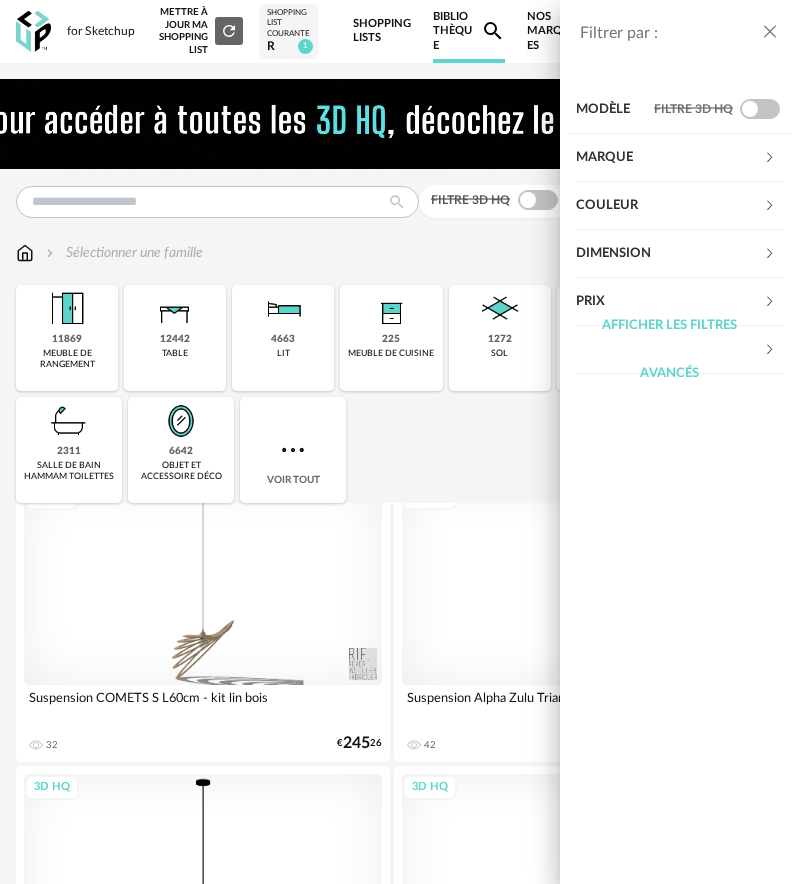 click on "Marque" at bounding box center (669, 158) 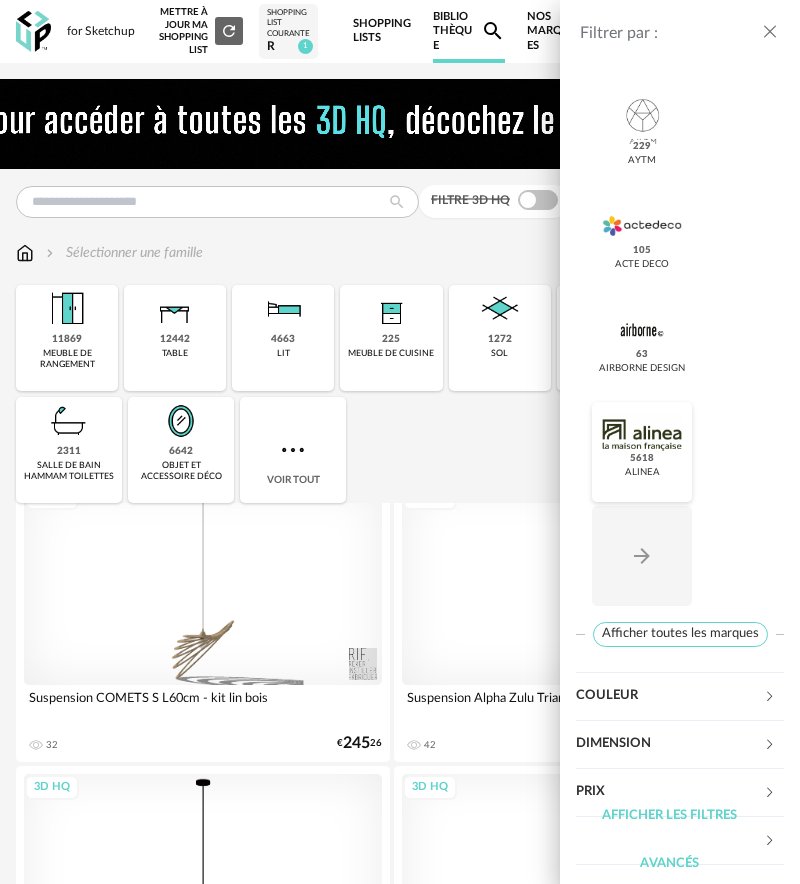 scroll, scrollTop: 577, scrollLeft: 0, axis: vertical 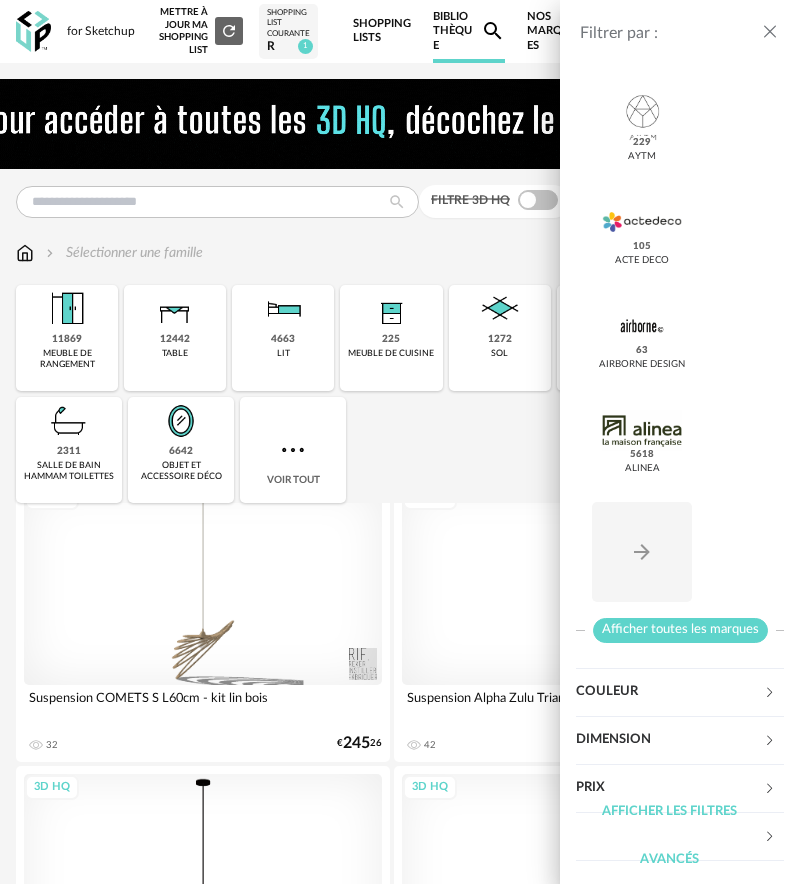 click on "Afficher toutes les marques" at bounding box center [680, 630] 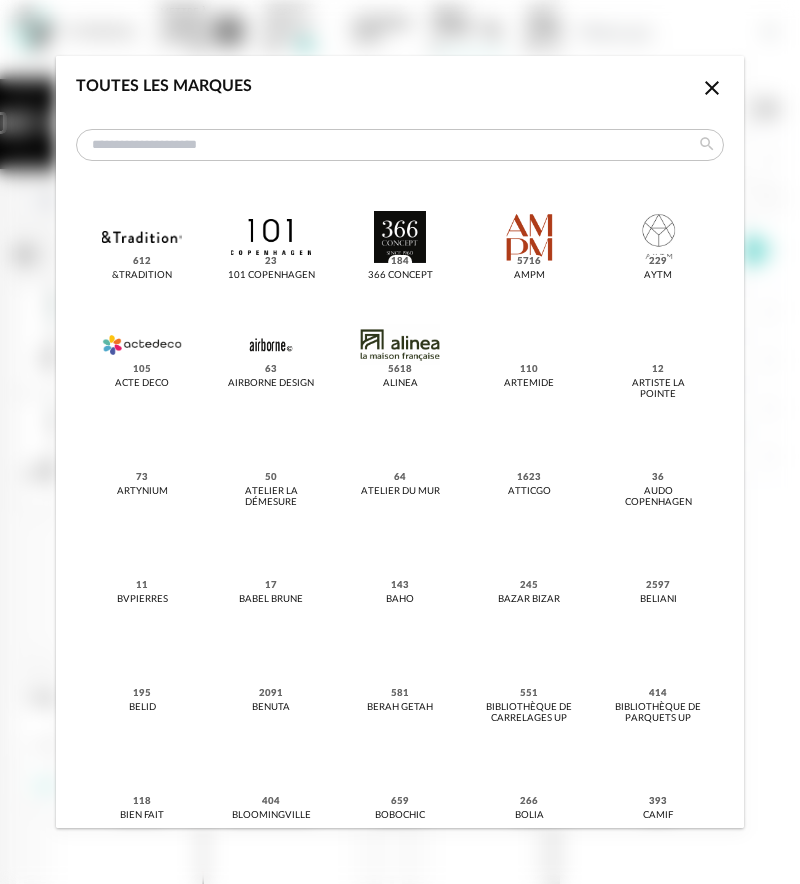 scroll, scrollTop: 0, scrollLeft: 0, axis: both 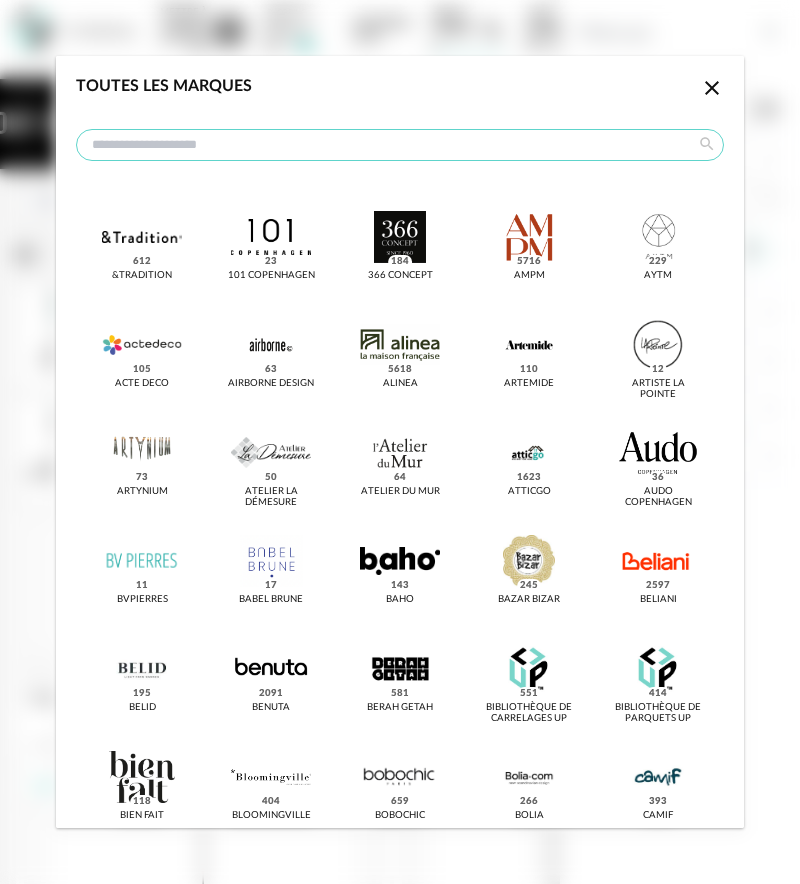 click at bounding box center (400, 145) 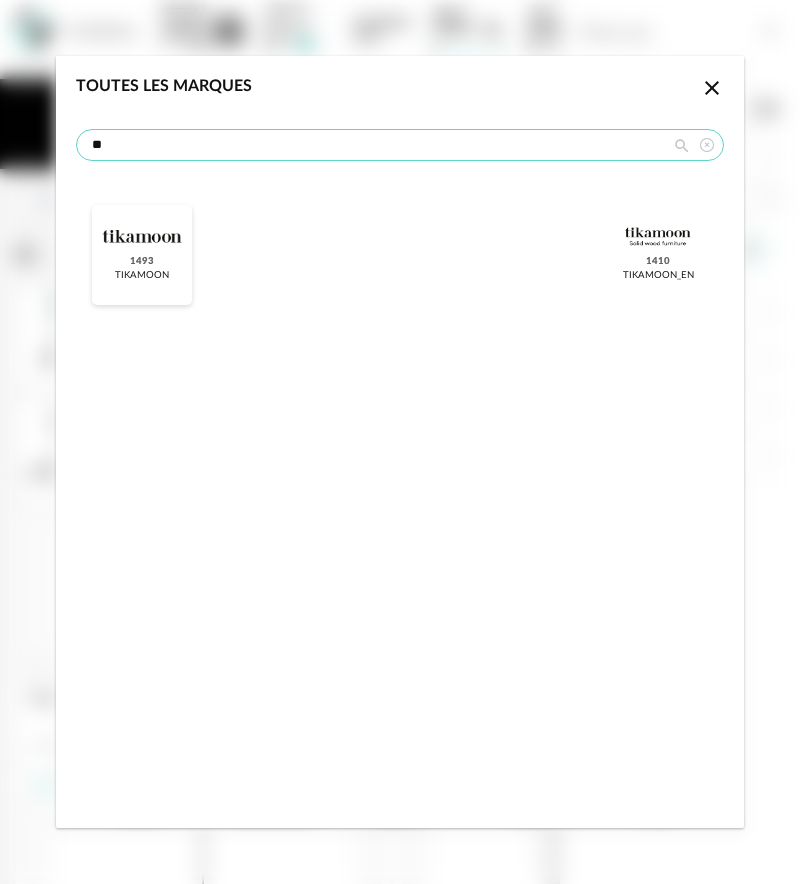 type on "**" 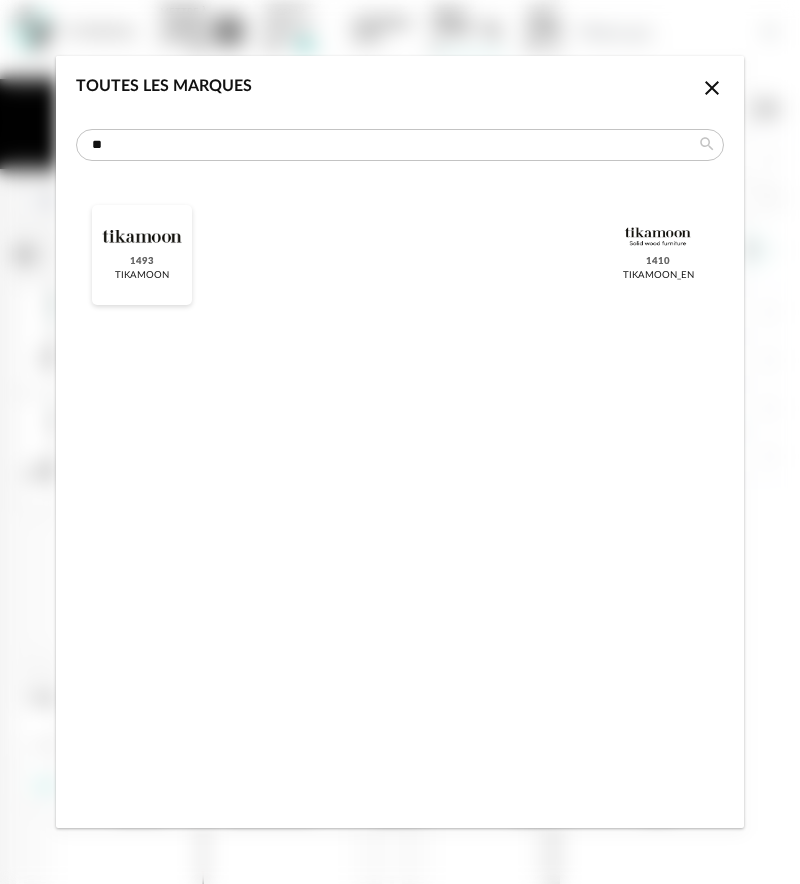 click at bounding box center [399, 3369] 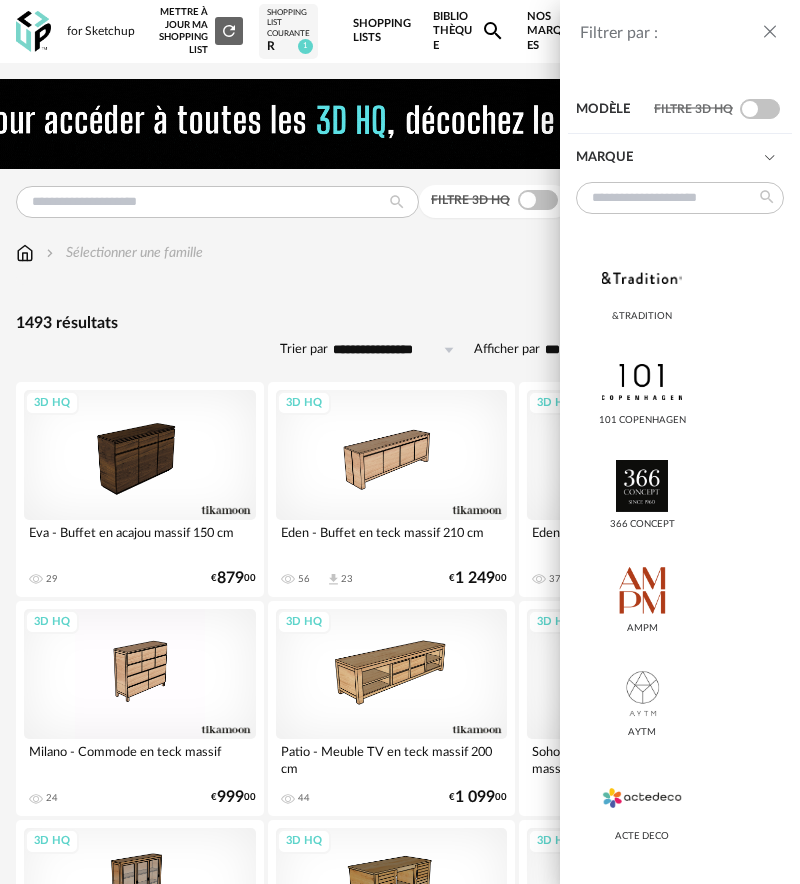 click on "Filtrer par :   Modèle
Filtre 3D HQ
Marque
&tradition
101 Copenhagen
366 Concept
AMPM
AYTM
Acte DECO
Airborne Design
Alinea
Arrow Right icon
Afficher toutes les marques
Couleur
noir
117
acier
0
beige
0
blanc
74
gris
66
brun
1165
jaune
4
orange
6
rouge
13
rose
19
violet
0
bleu
1
vert
15
transparent
1
argenté
0
doré - laiton
2
bois
0
multicolore
8
Dimension
Hauteur    *** 0% 10% 20% 30% 40% 50% 60% 70% 80% 90% 100%     ** 0% 10% 20% 30% 40% 50% 60% 70% 80% 90% 100%   Filtre actif
Largeur" at bounding box center (400, 442) 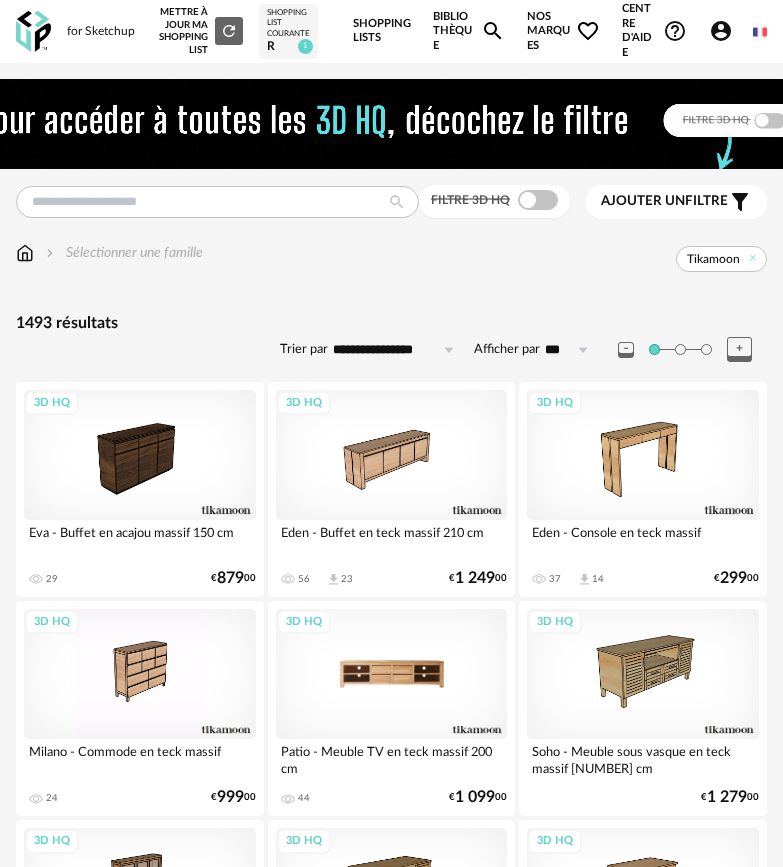 click on "3D HQ" at bounding box center [392, 674] 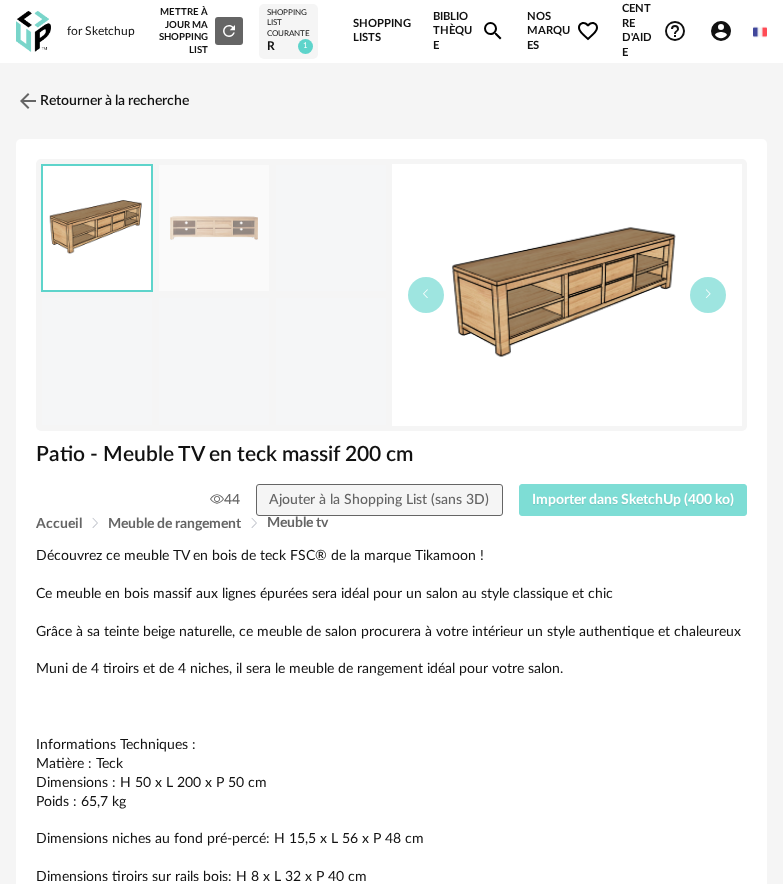 click on "Importer dans SketchUp (400 ko)" at bounding box center [633, 500] 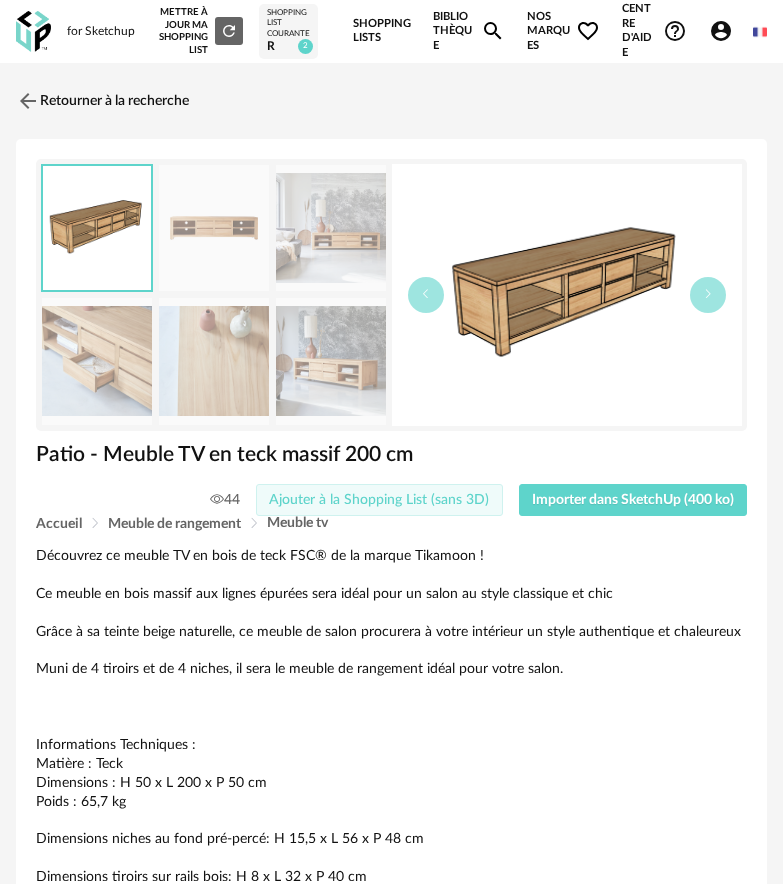 click on "Ajouter à la Shopping List (sans 3D)" at bounding box center [379, 500] 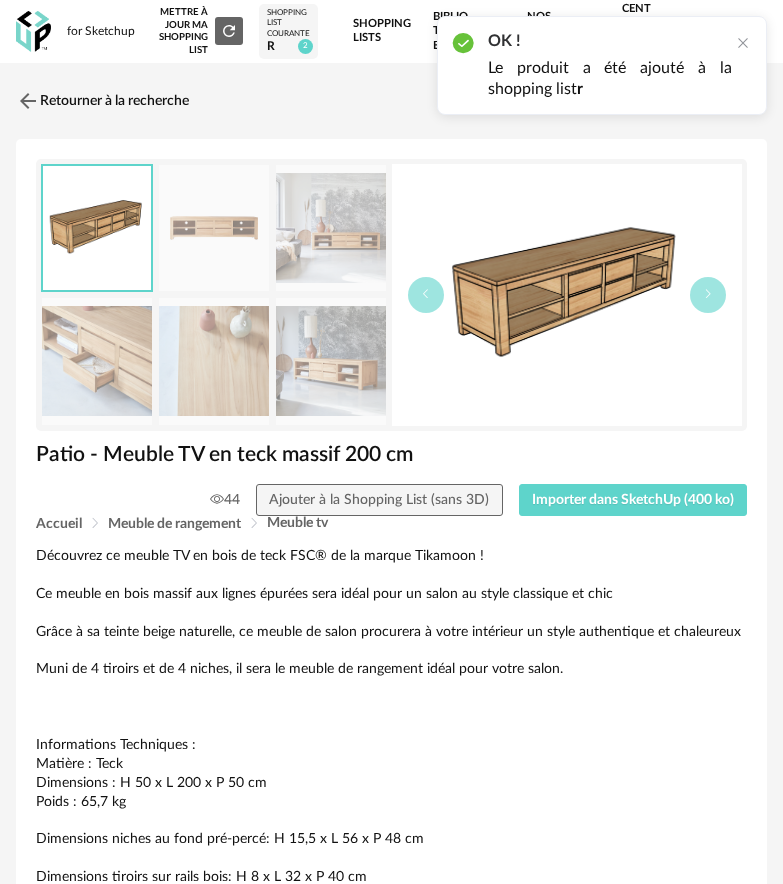 click on "Retourner à la recherche" at bounding box center [391, 101] 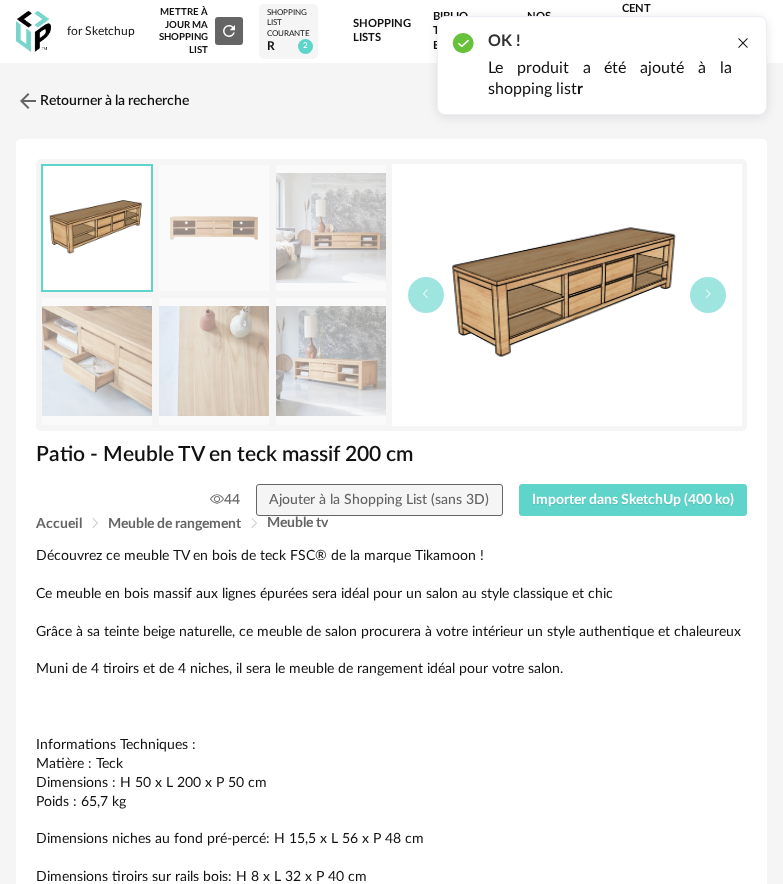 click at bounding box center [743, 43] 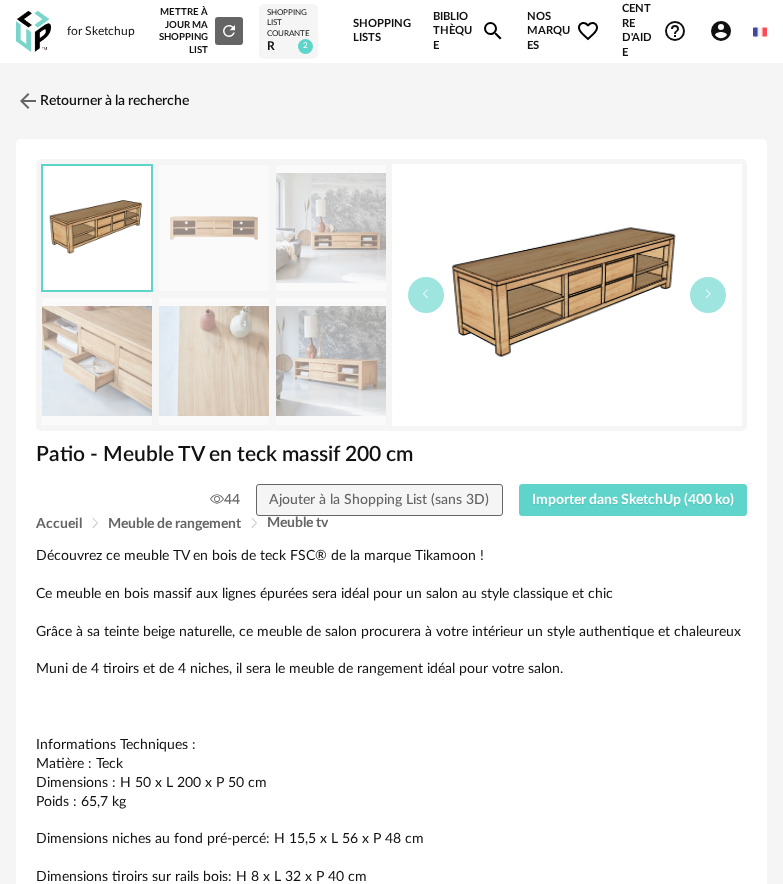 click on "Shopping List courante" at bounding box center [288, 23] 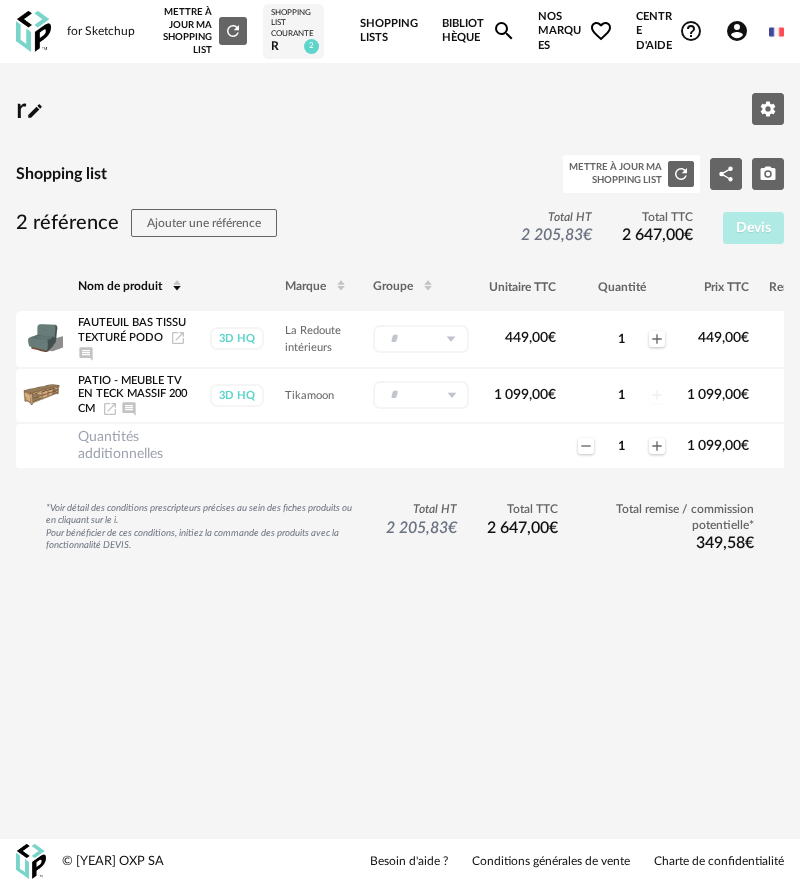 click on "for Sketchup   Nouvelle shopping list
Mettre à jour ma Shopping List
Refresh icon   Shopping List courante   r   2       Shopping Lists   Bibliothèque Magnify icon   Nos marques Heart Outline icon
Centre d'aide Help Circle Outline icon   Tutos vidéos   Lire la FAQ   Contacter le support   Account Circle icon   Compte   Connecté en tant que   Jean RENE   Modifier mon profil   Ma bibliothèque perso   Mes 3D IA Creation icon   Nouveautés de la plateforme       Déconnexion
English
Menu icon       r  Pencil icon   Editer les paramètres   Shopping list     Mettre à jour ma  Shopping List   Refresh icon   Share Variant icon   Camera icon
2 référence
Ajouter une référence
Total HT
2 205,83 €   Total TTC
2 647,00 €
Devis
Nom de produit
Marque
Groupe
Unitaire TTC" at bounding box center (400, 442) 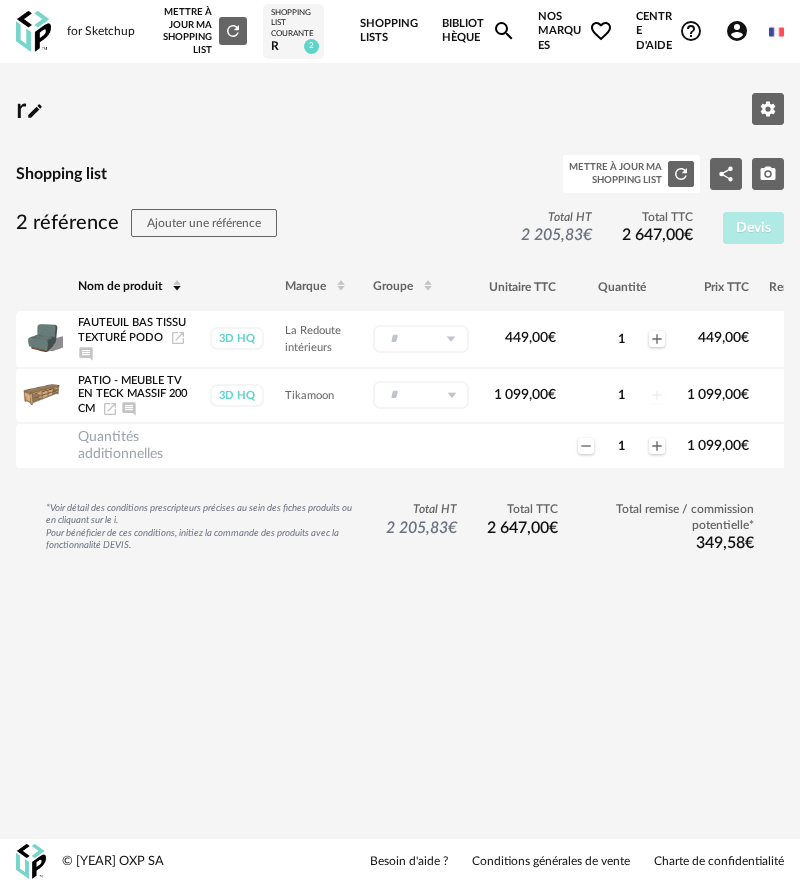 click on "Nos marques Heart Outline icon" at bounding box center [575, 31] 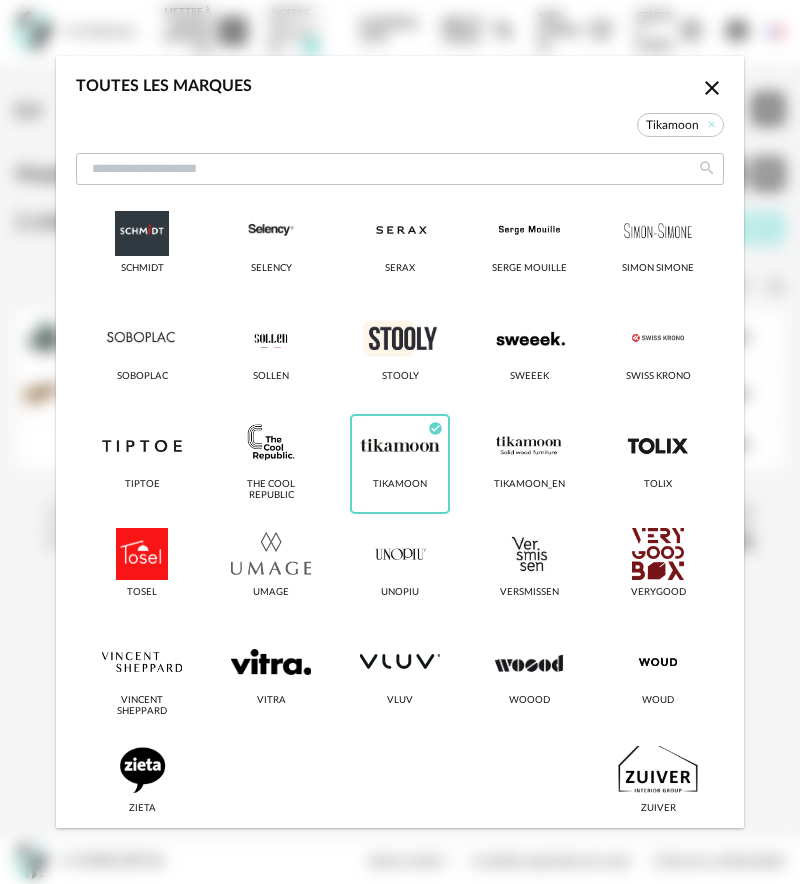 scroll, scrollTop: 2983, scrollLeft: 0, axis: vertical 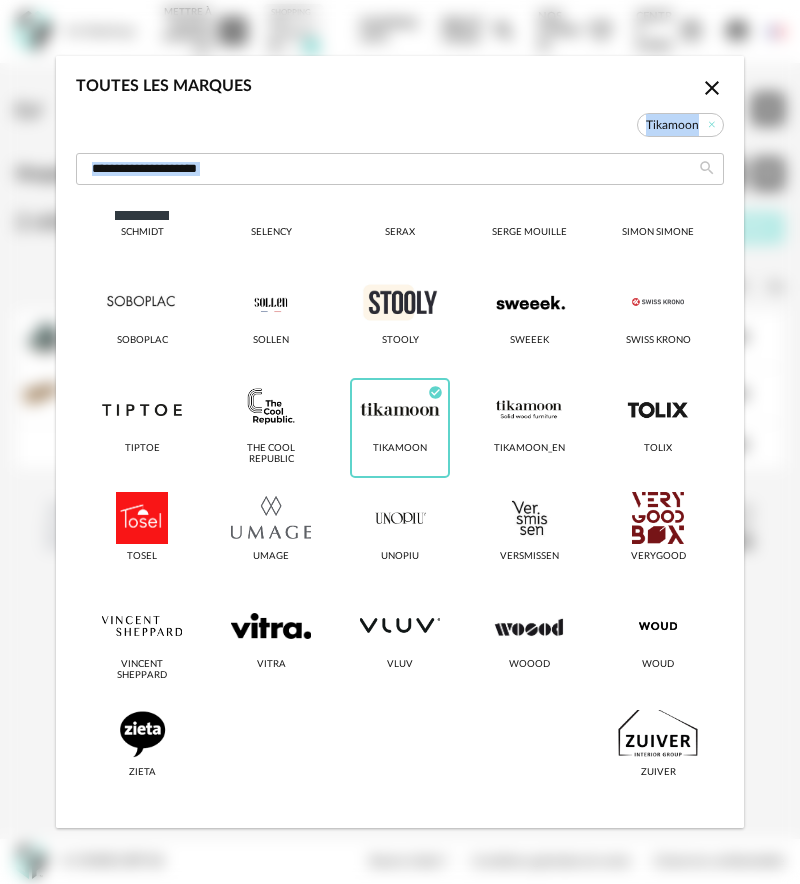 drag, startPoint x: 398, startPoint y: 66, endPoint x: 696, endPoint y: 22, distance: 301.2308 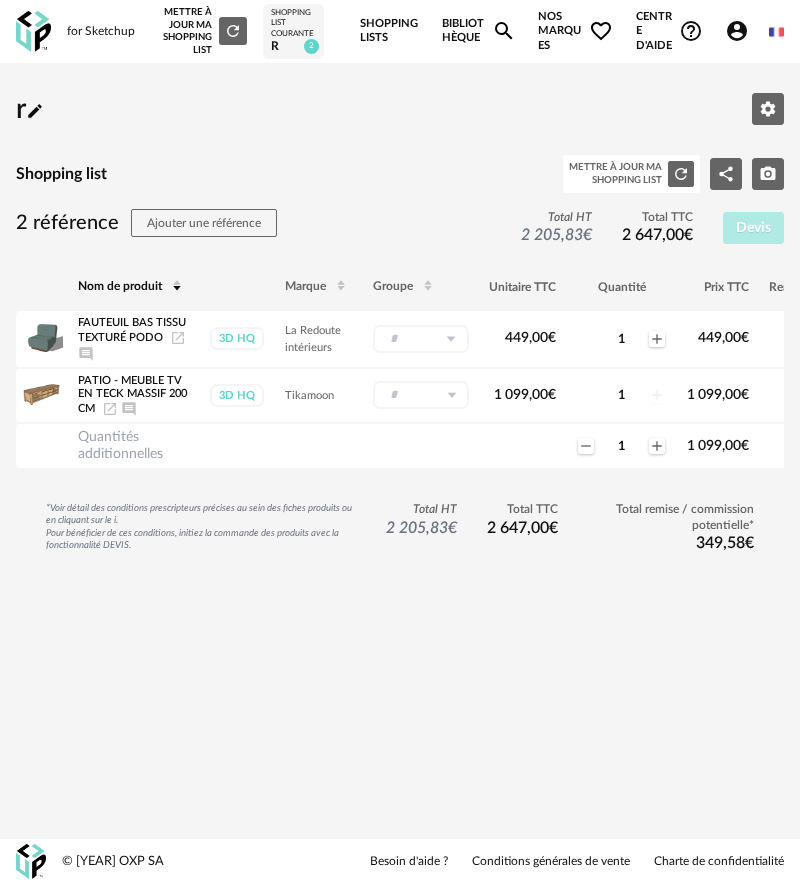 click on "*Voir détail des conditions prescripteurs précises au sein des fiches produits ou en cliquant sur le i.  Pour bénéficier de ces conditions, initiez la commande des produits avec la fonctionnalité DEVIS.
Total HT
2 205,83 €   Total TTC
2 647,00 €   Total remise / commission potentielle*
349,58 €" at bounding box center (400, 557) 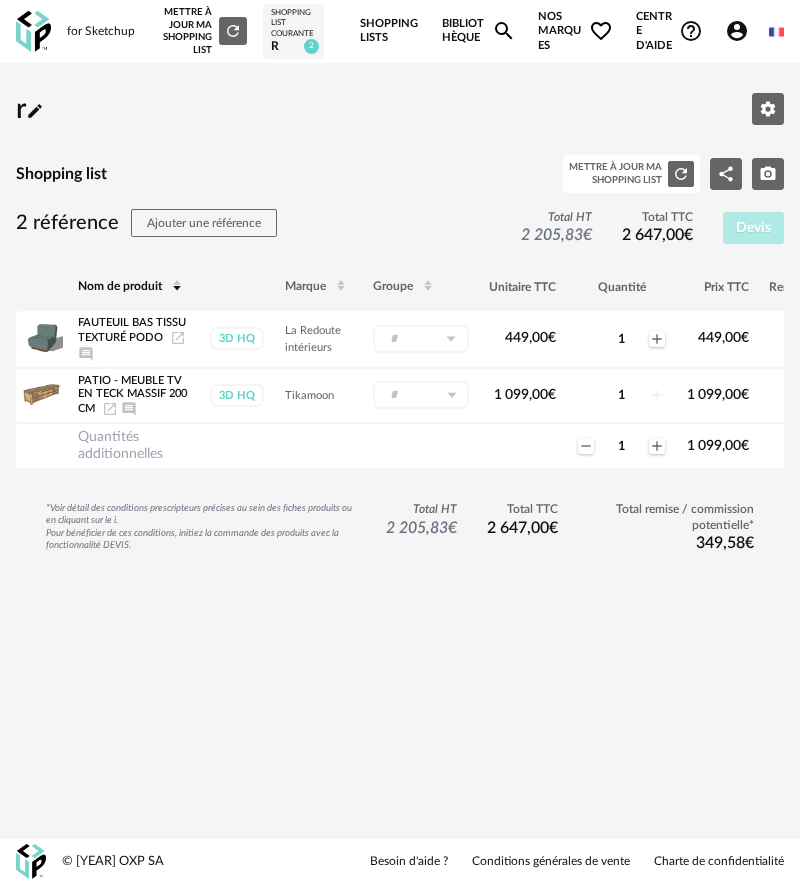 click on "for Sketchup   Nouvelle shopping list
Mettre à jour ma Shopping List
Refresh icon   Shopping List courante   r   2       Shopping Lists   Bibliothèque Magnify icon   Nos marques Heart Outline icon
Centre d'aide Help Circle Outline icon   Tutos vidéos   Lire la FAQ   Contacter le support   Account Circle icon   Compte   Connecté en tant que   Jean RENE   Modifier mon profil   Ma bibliothèque perso   Mes 3D IA Creation icon   Nouveautés de la plateforme       Déconnexion
English
Menu icon       r  Pencil icon   Editer les paramètres   Shopping list     Mettre à jour ma  Shopping List   Refresh icon   Share Variant icon   Camera icon
2 référence
Ajouter une référence
Total HT
2 205,83 €   Total TTC
2 647,00 €
Devis
Nom de produit
Marque
Groupe
Unitaire TTC" at bounding box center (400, 442) 